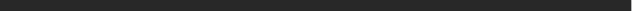scroll, scrollTop: 0, scrollLeft: 0, axis: both 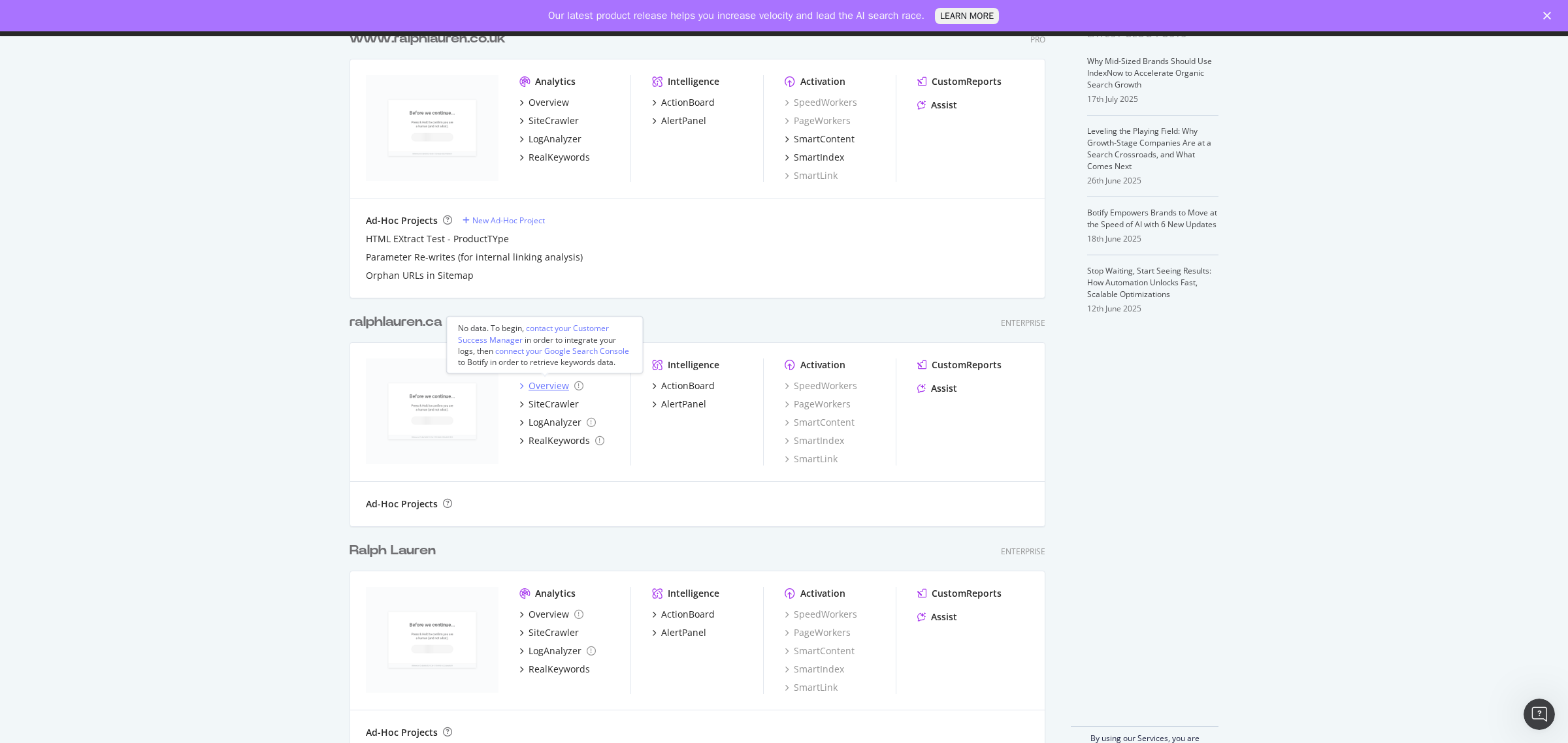 click on "Overview" at bounding box center (549, 386) 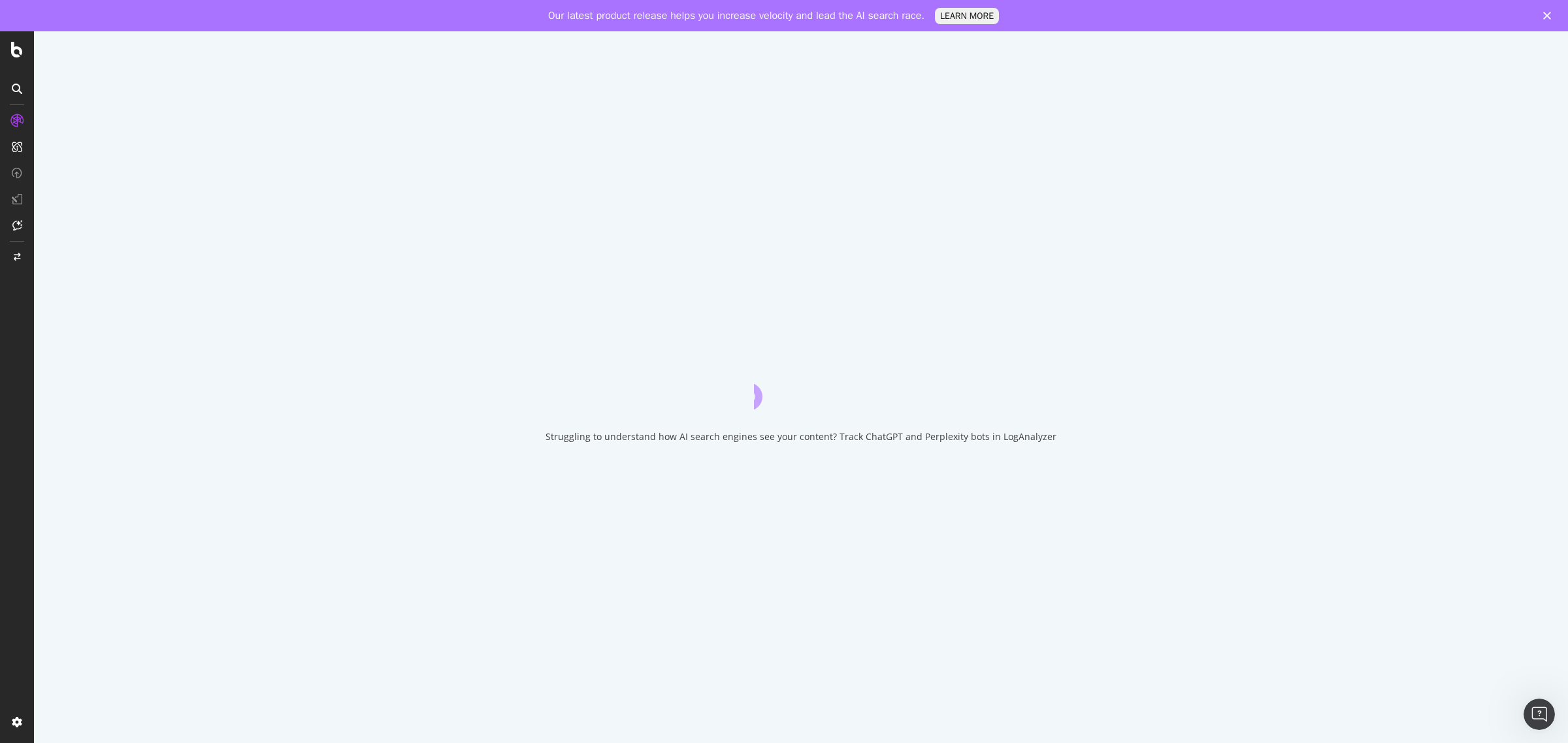 scroll, scrollTop: 0, scrollLeft: 0, axis: both 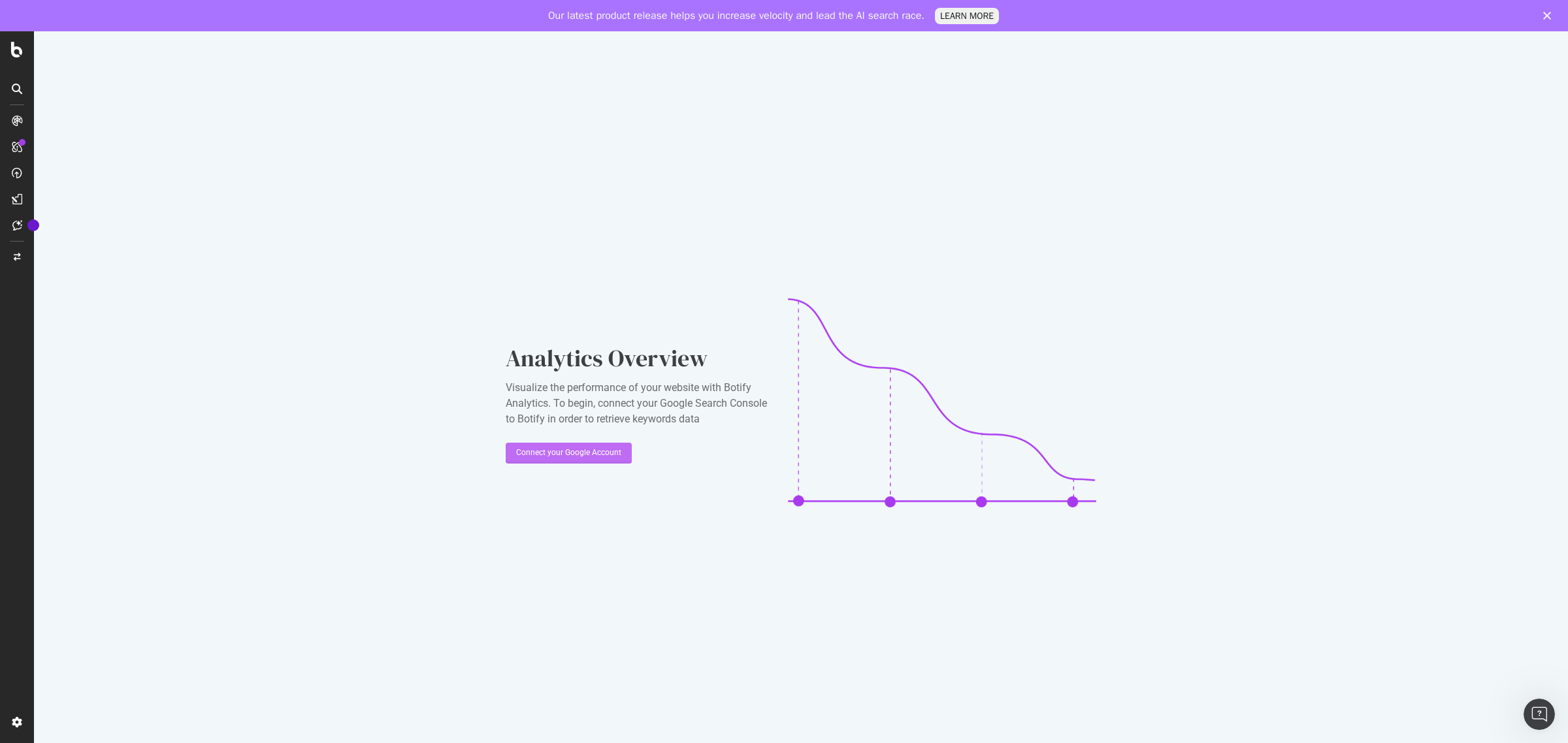 click on "Connect your Google Account" at bounding box center (568, 452) 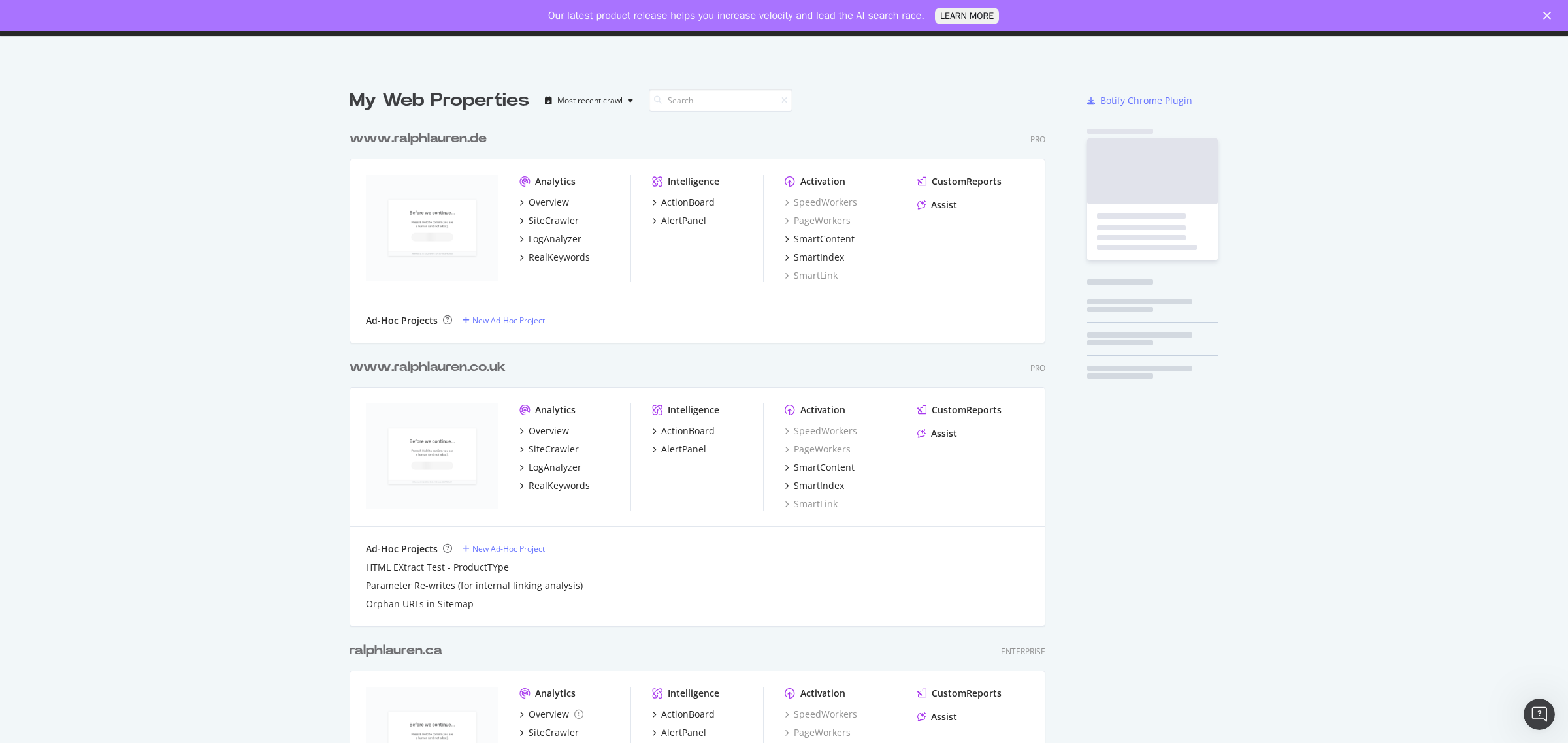 scroll, scrollTop: 13, scrollLeft: 13, axis: both 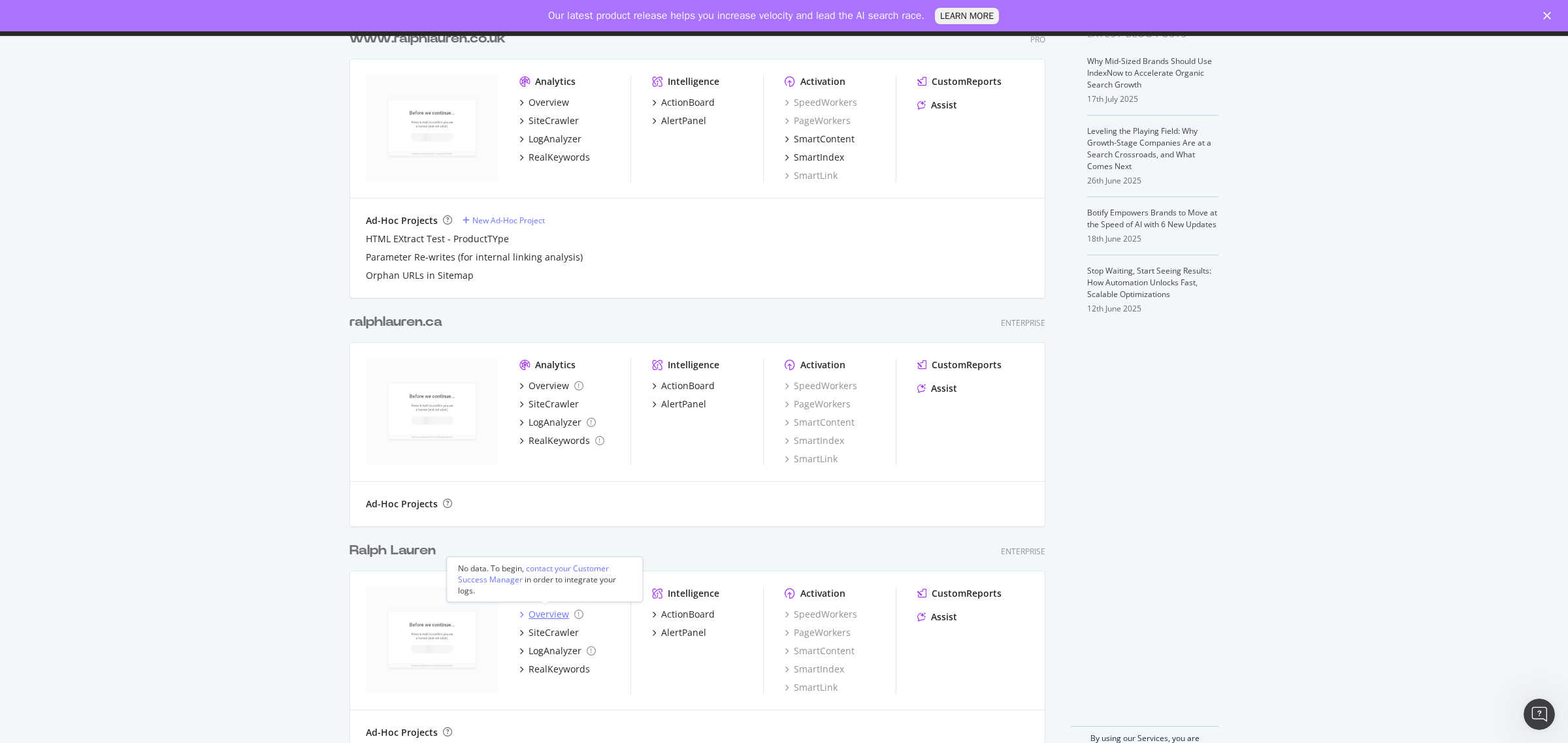 click on "Overview" at bounding box center (549, 614) 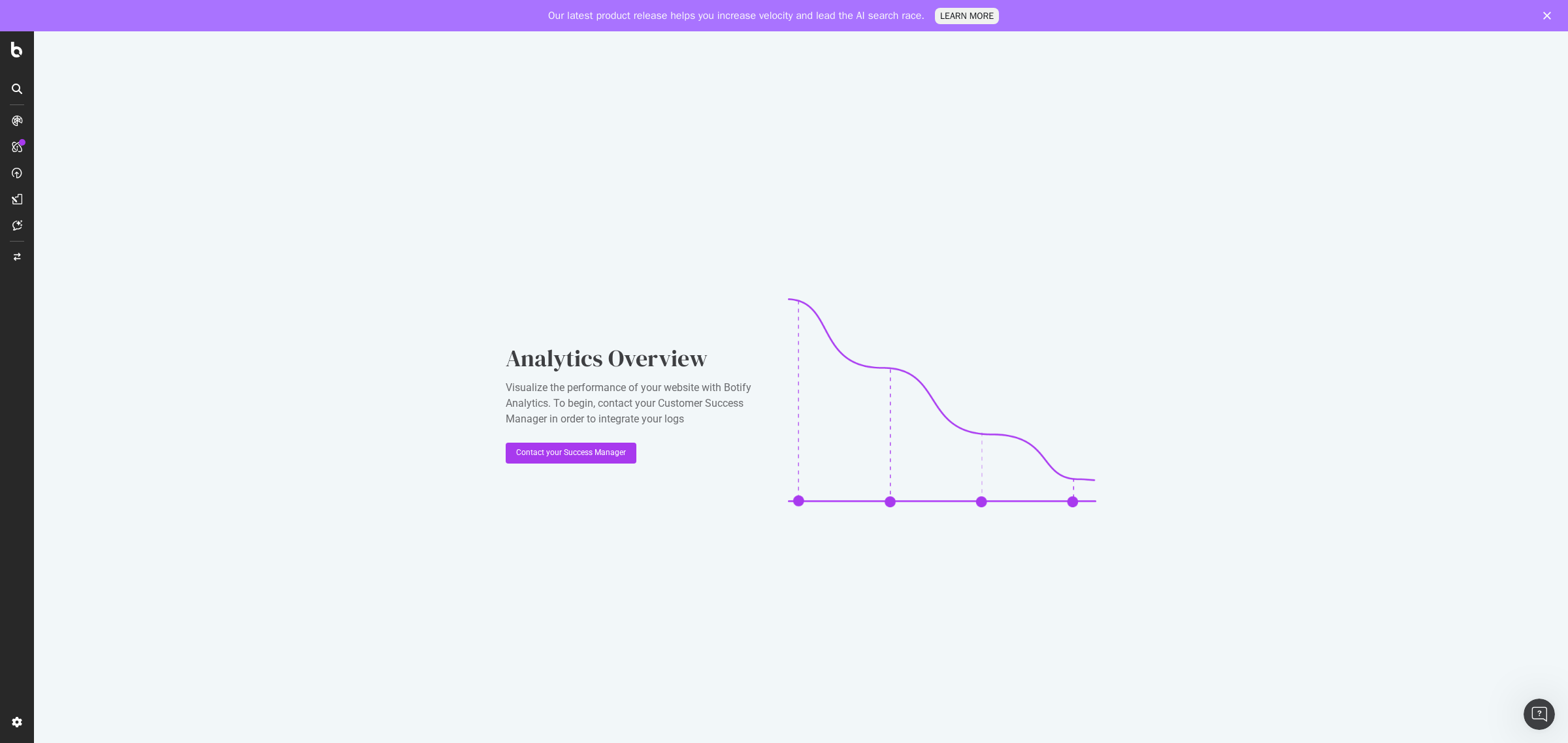 scroll, scrollTop: 0, scrollLeft: 0, axis: both 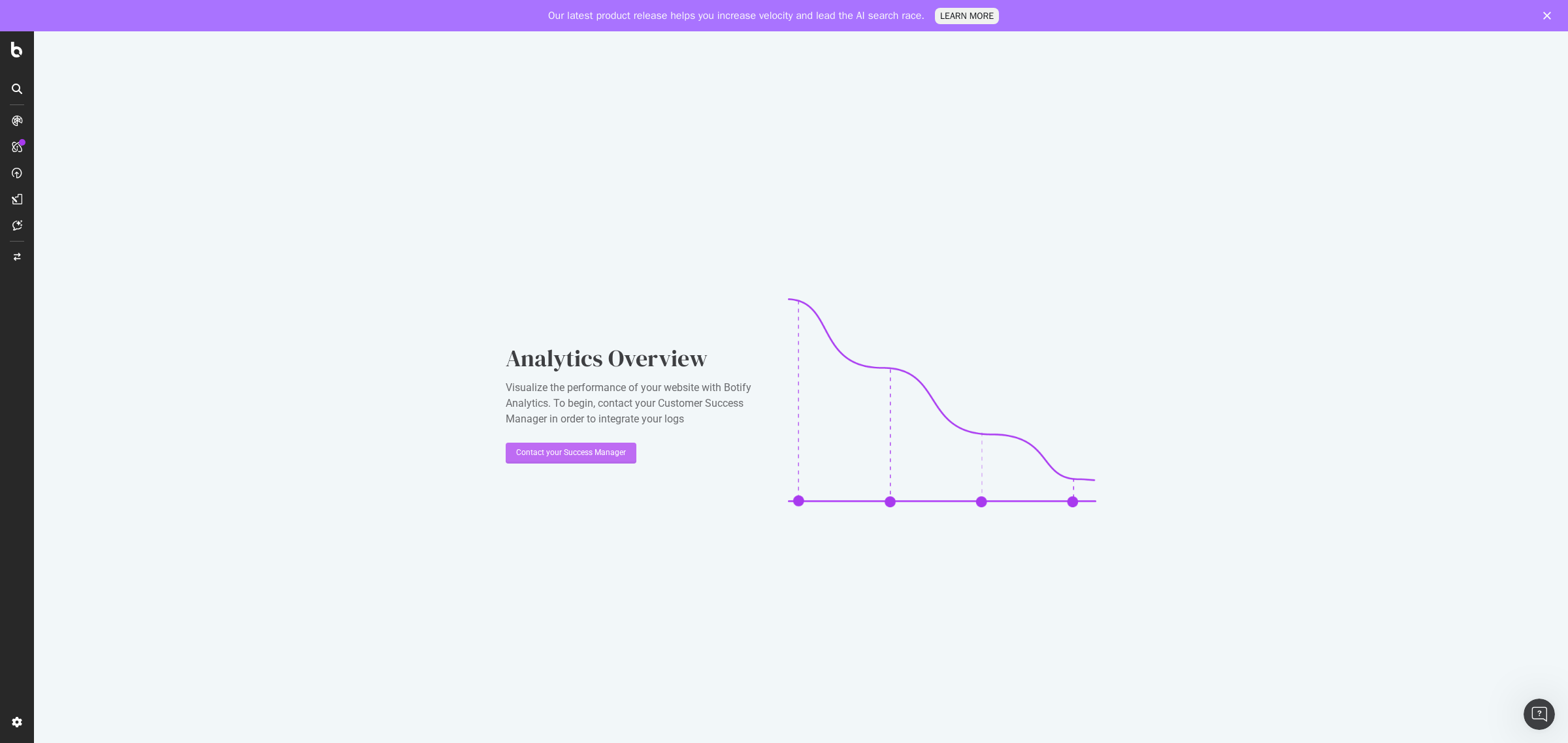 click on "Contact your Success Manager" at bounding box center (571, 453) 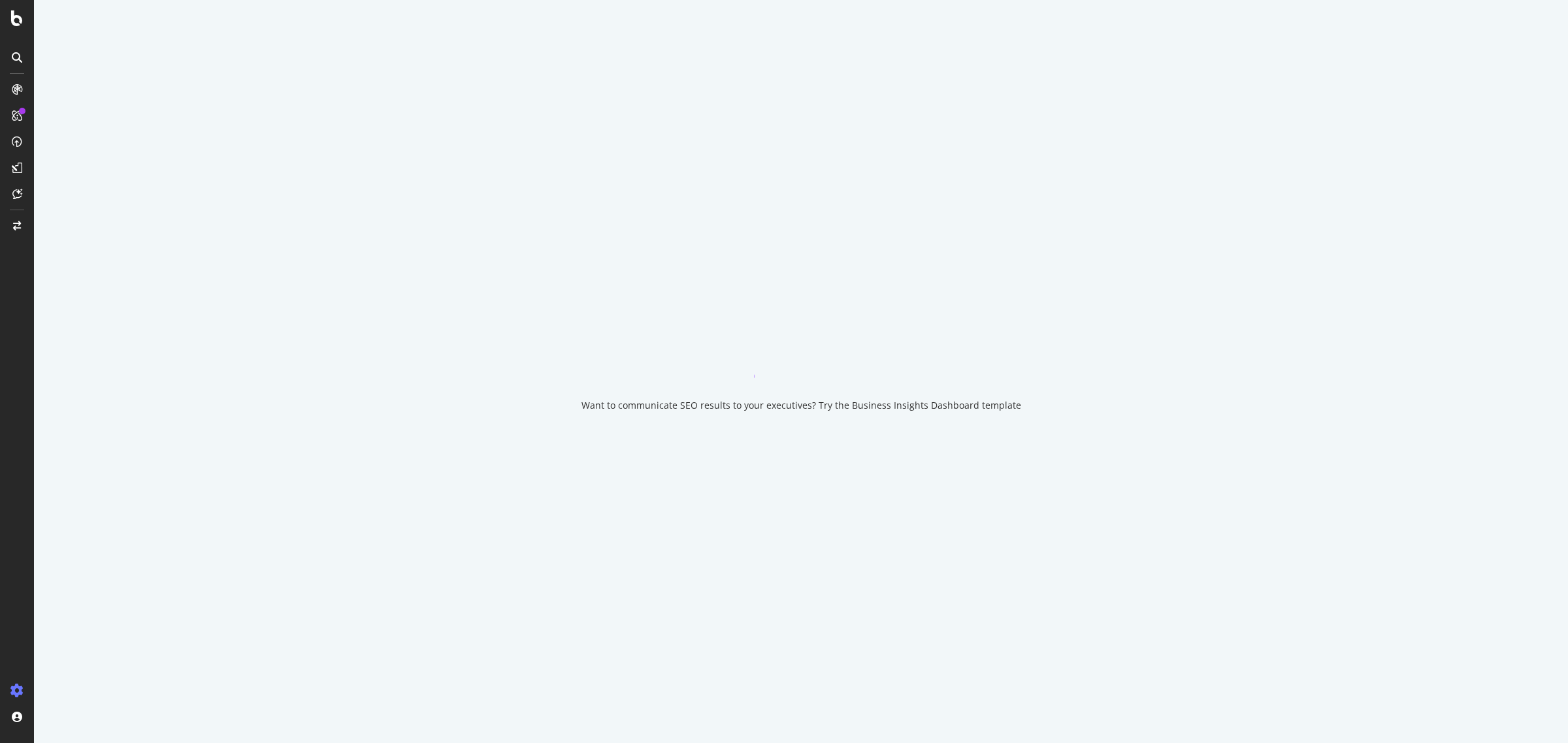 scroll, scrollTop: 0, scrollLeft: 0, axis: both 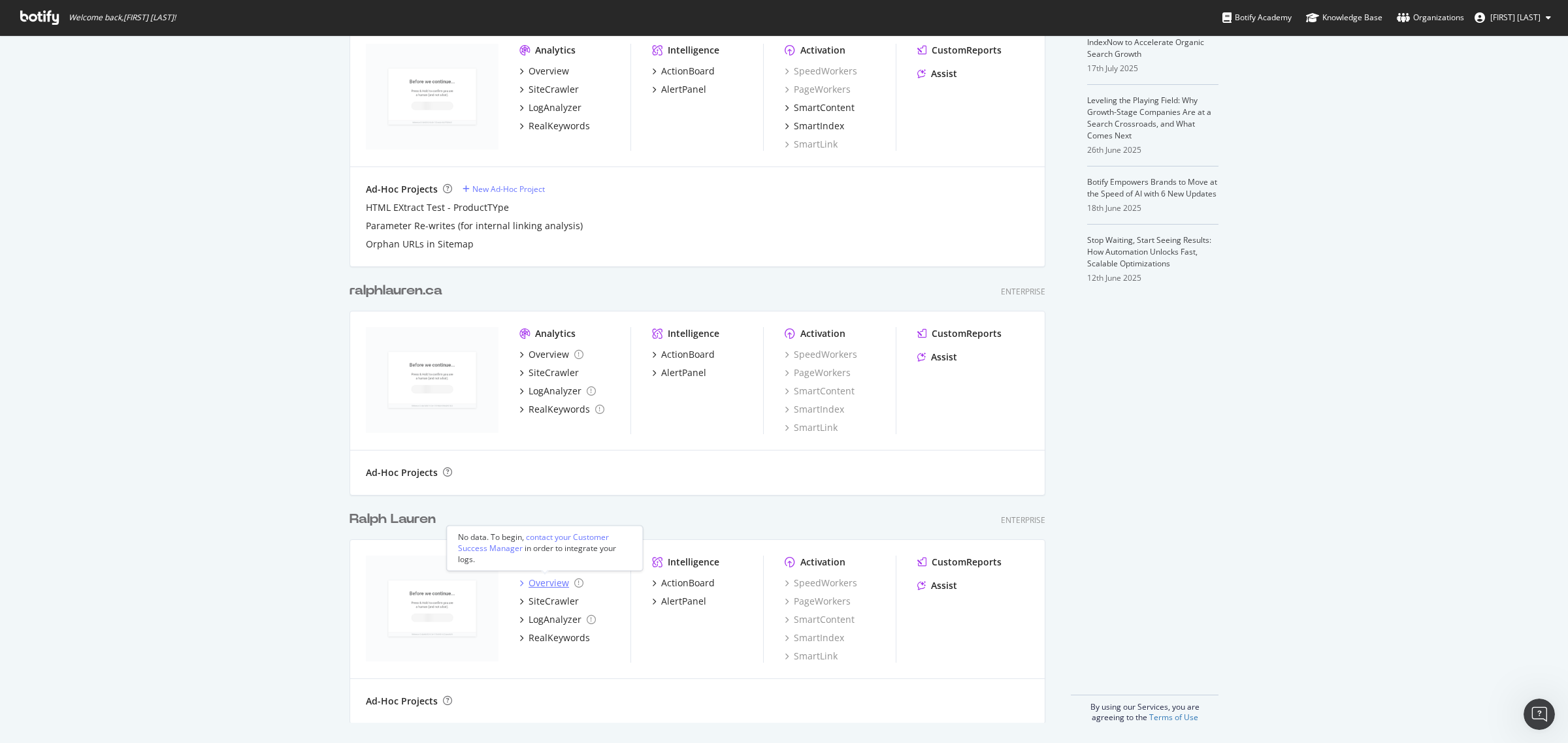 click on "Analytics Overview SiteCrawler LogAnalyzer RealKeywords" at bounding box center (575, 609) 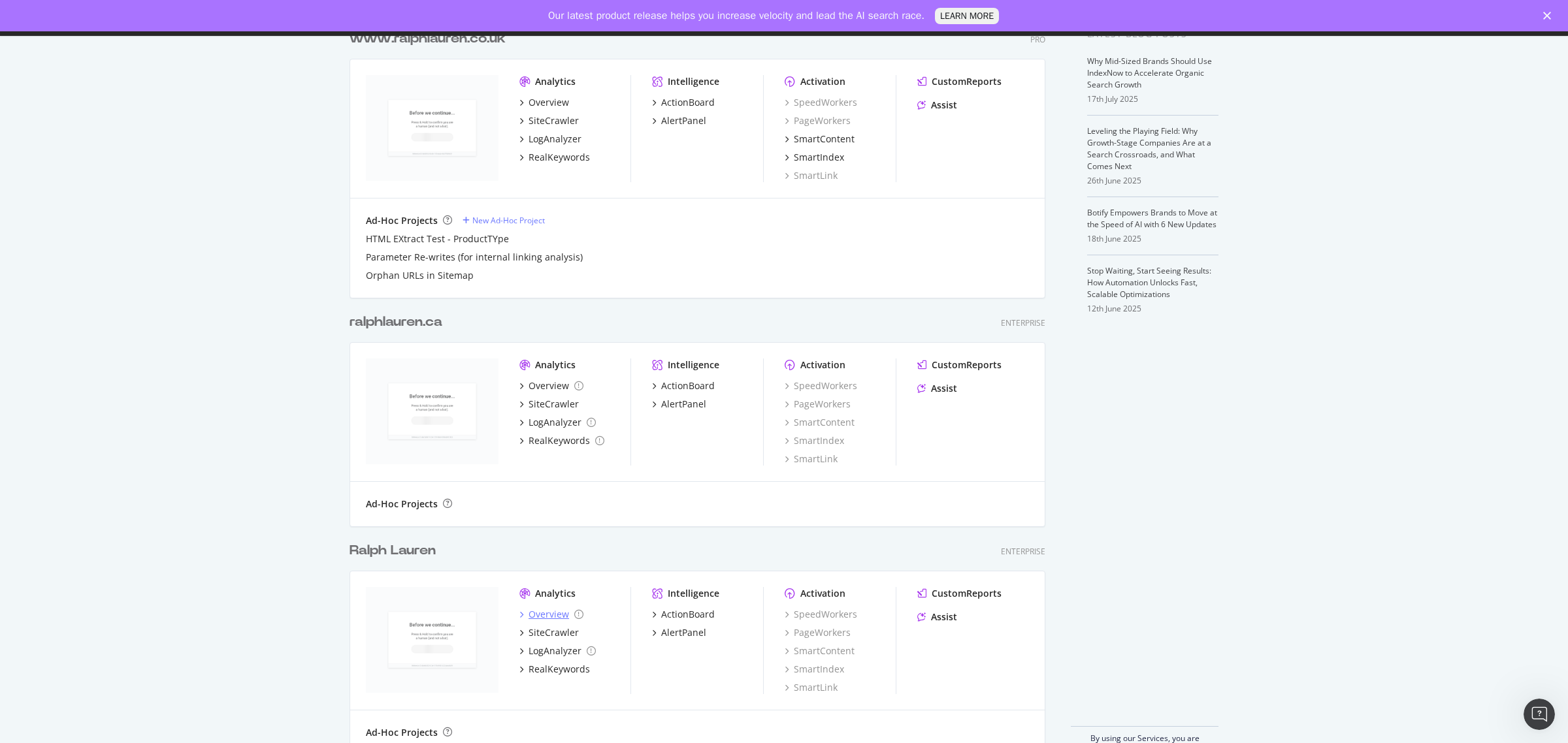 scroll, scrollTop: 0, scrollLeft: 0, axis: both 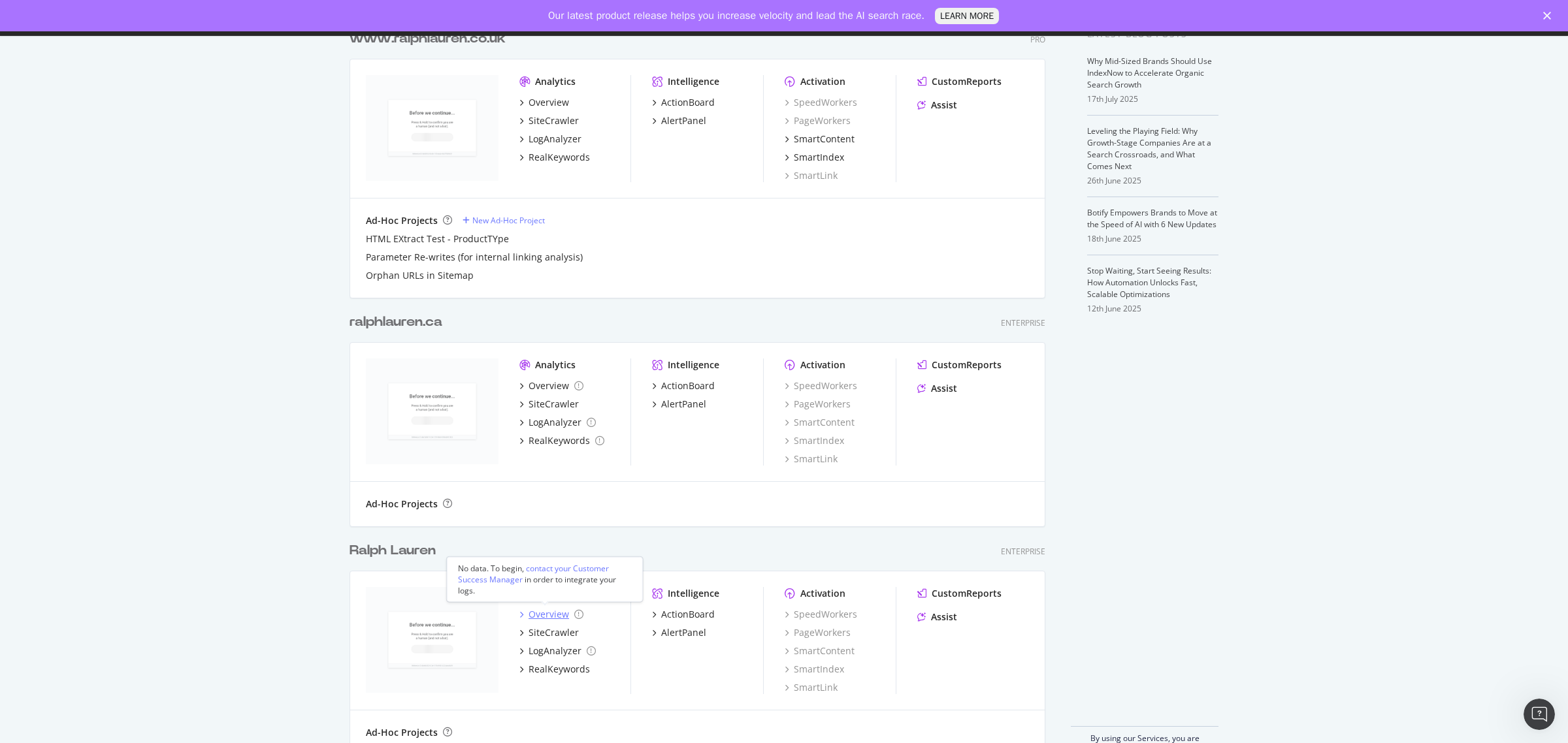 click on "Overview" at bounding box center [549, 614] 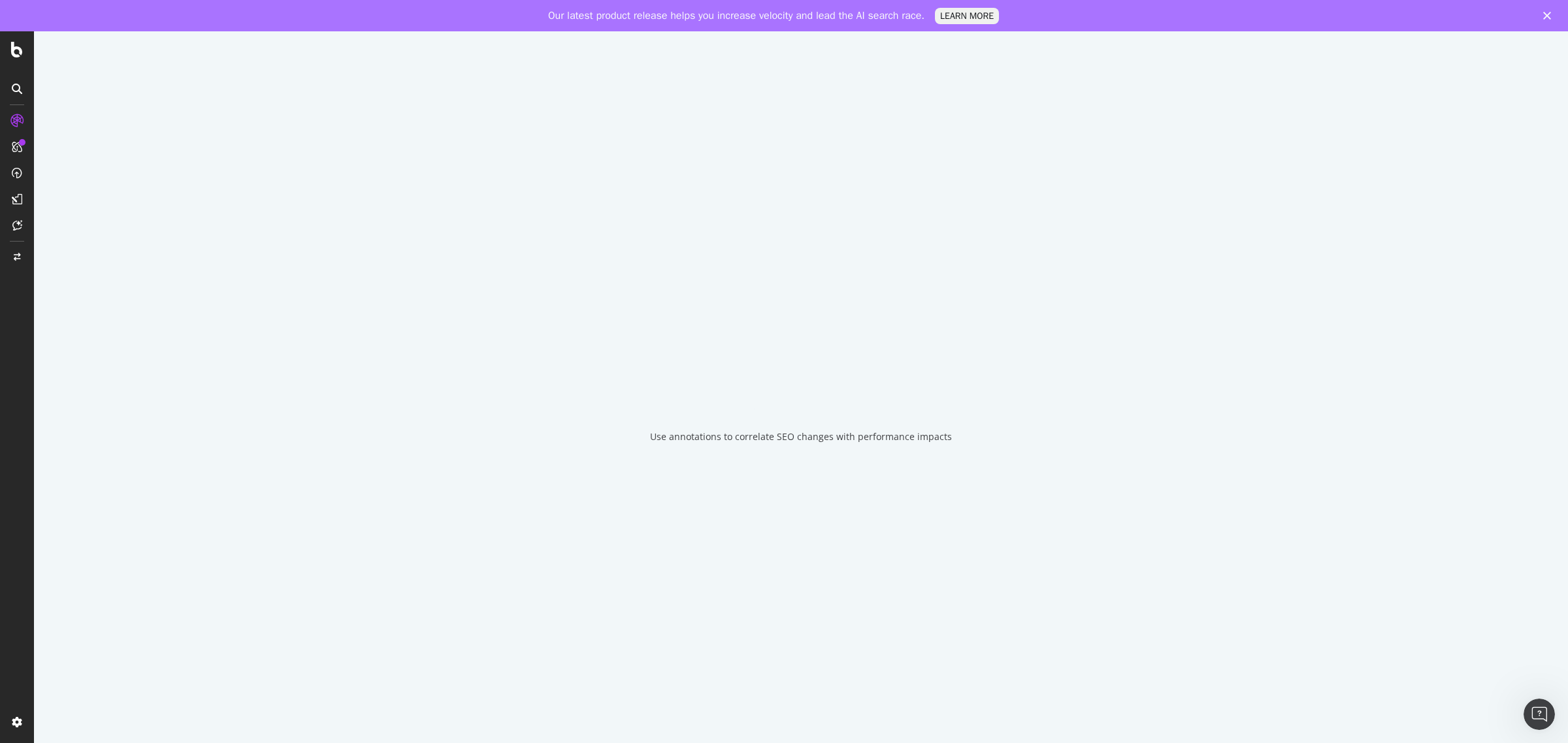 scroll, scrollTop: 0, scrollLeft: 0, axis: both 